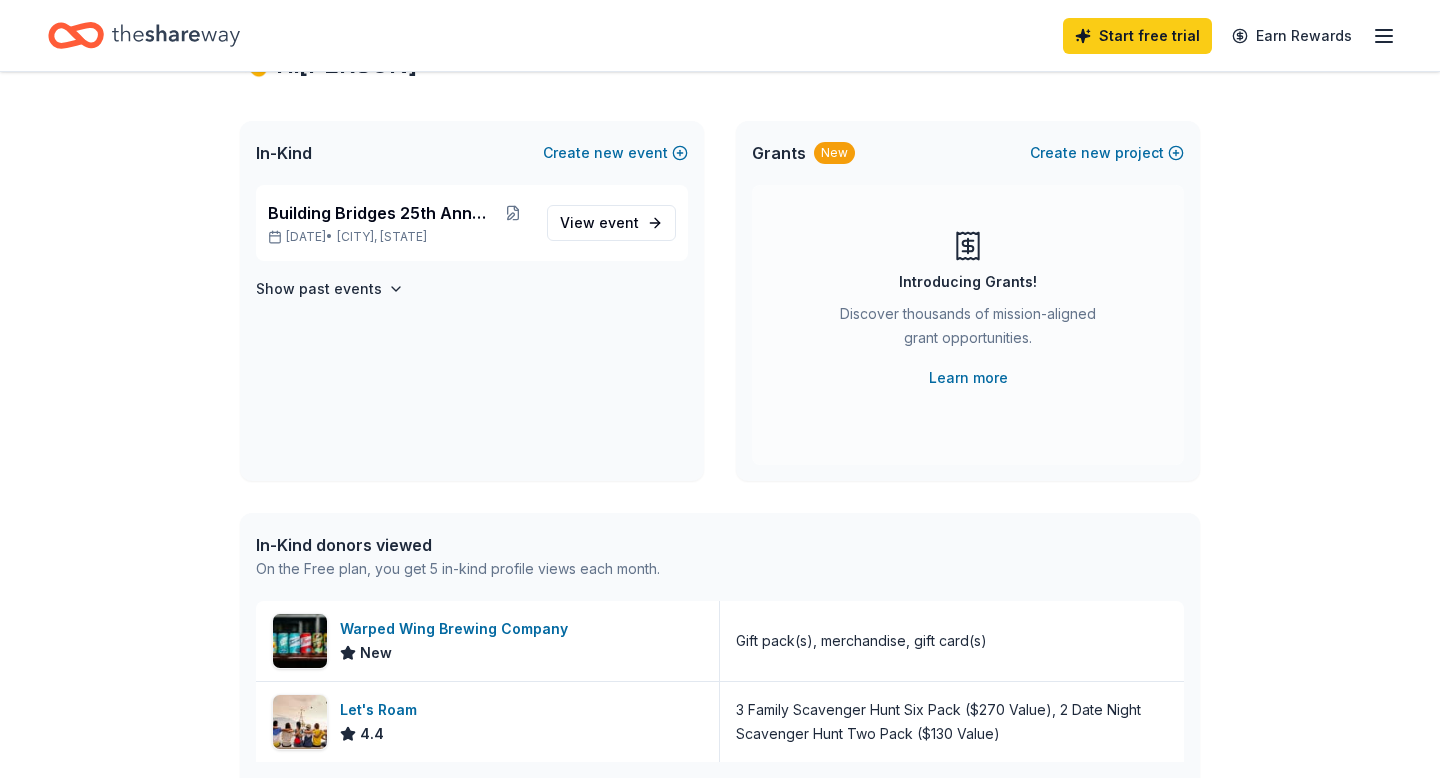 scroll, scrollTop: 0, scrollLeft: 0, axis: both 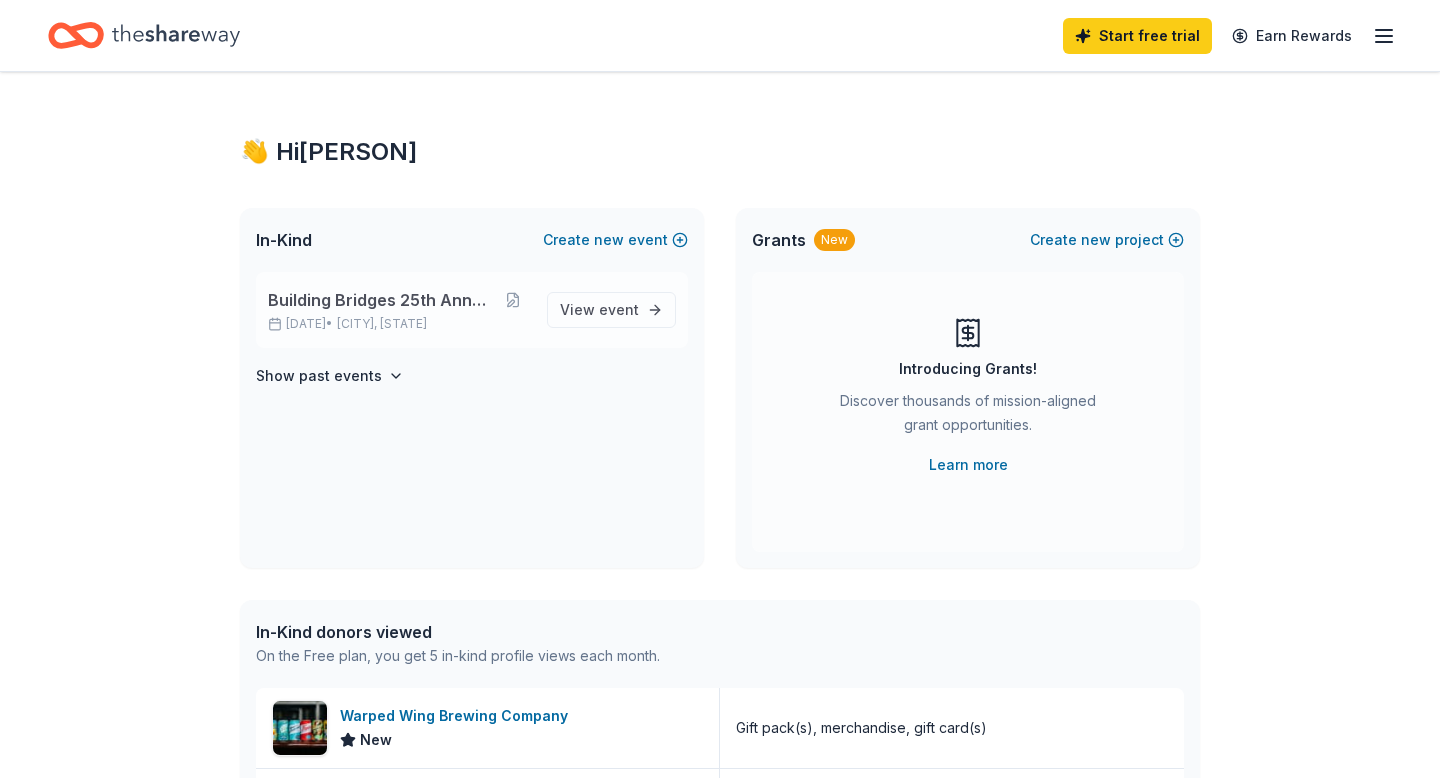 click on "Building Bridges 25th Annual 5K" at bounding box center [381, 300] 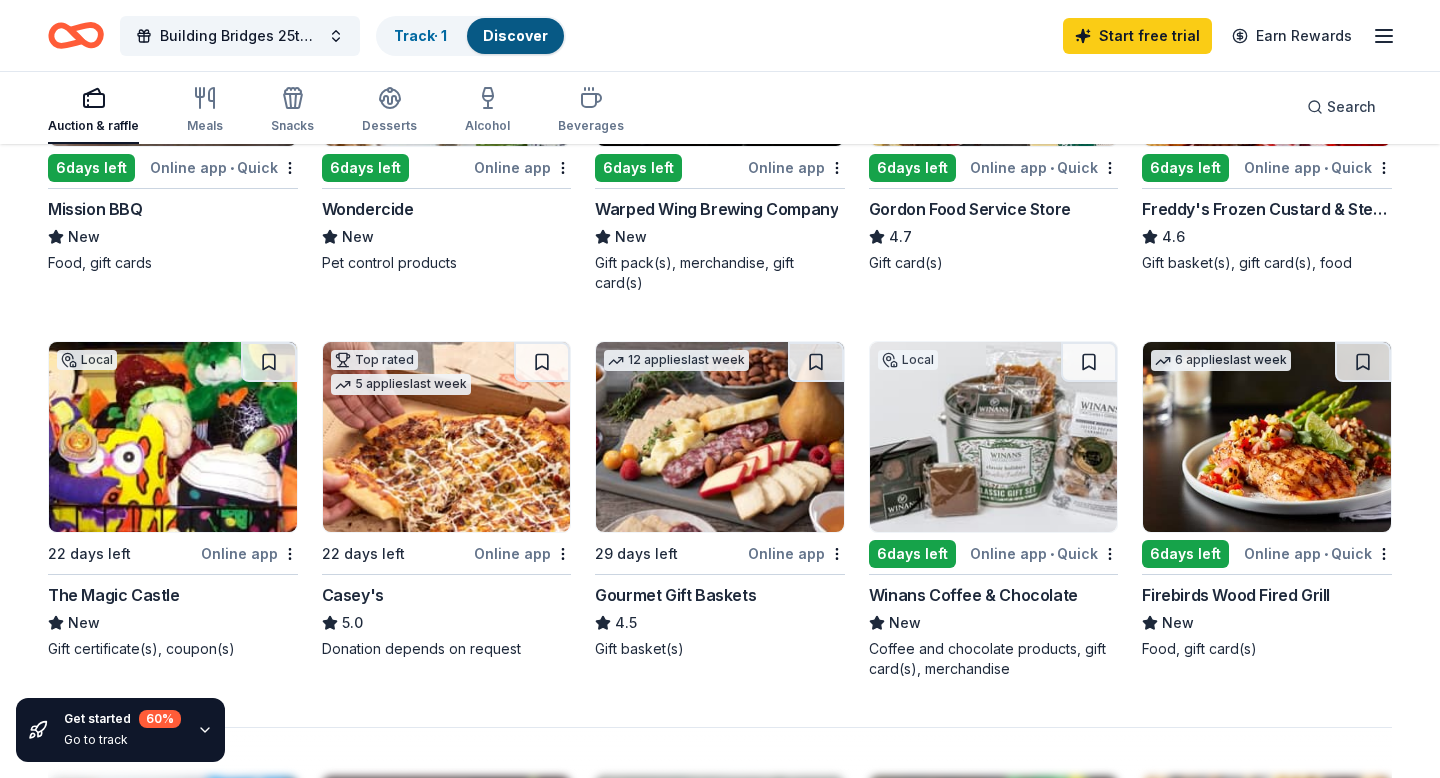 scroll, scrollTop: 1169, scrollLeft: 0, axis: vertical 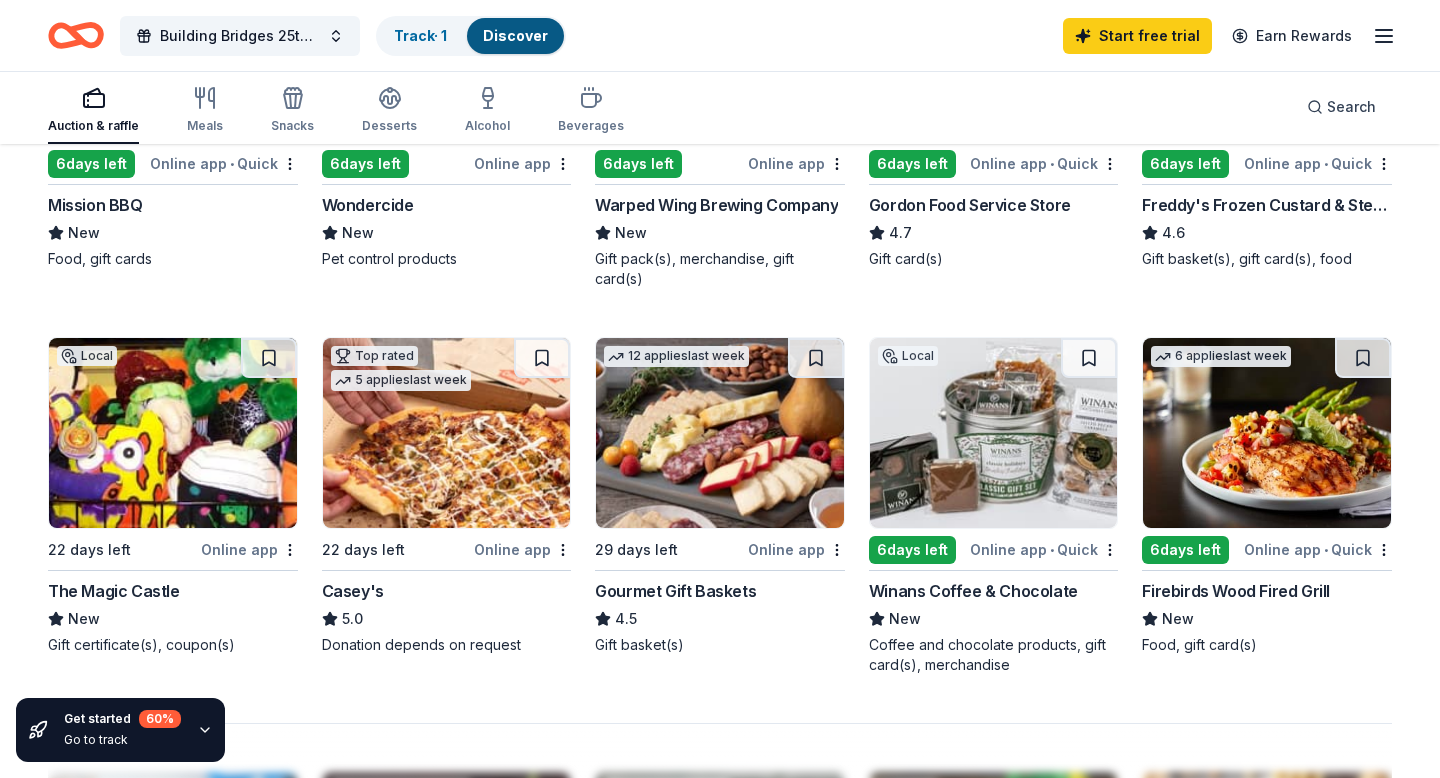 click at bounding box center [1267, 433] 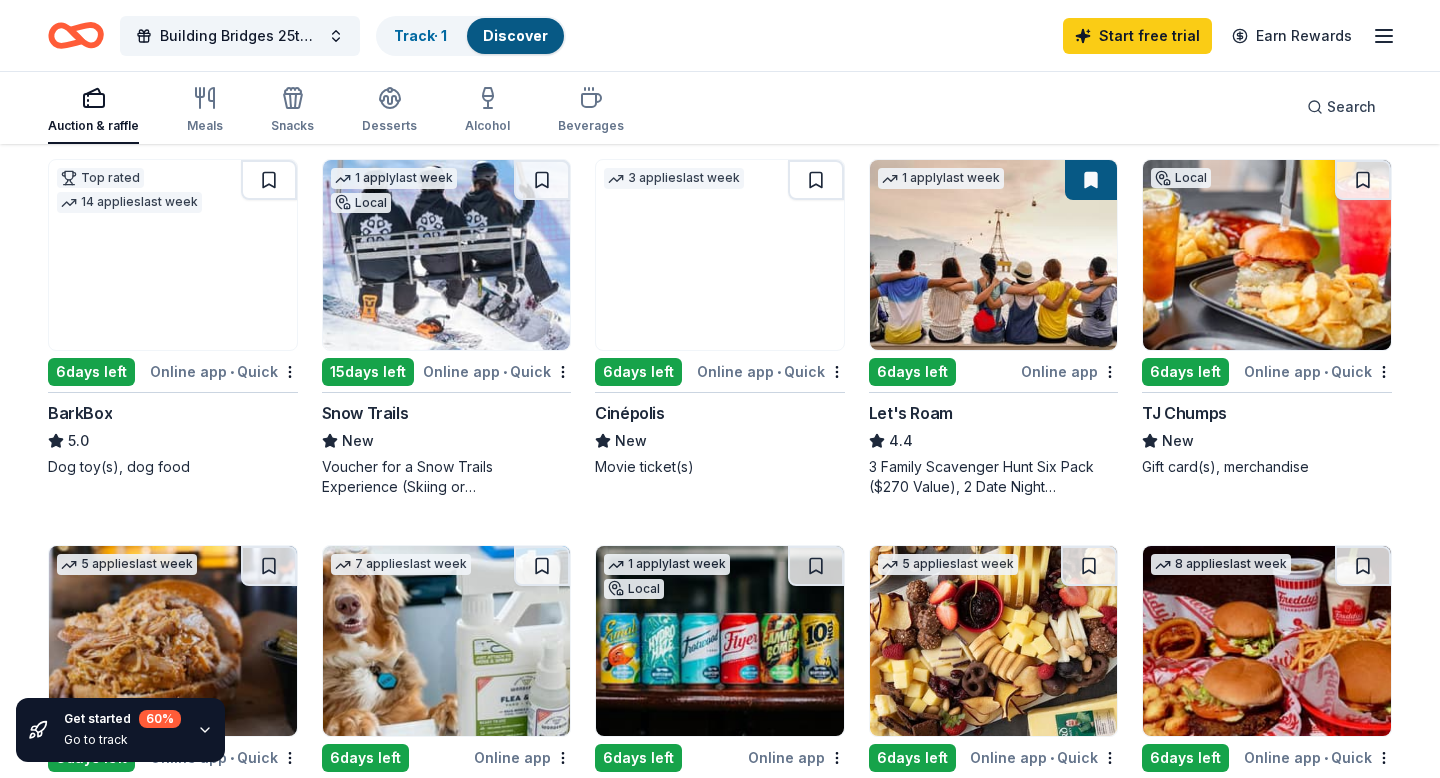 scroll, scrollTop: 571, scrollLeft: 0, axis: vertical 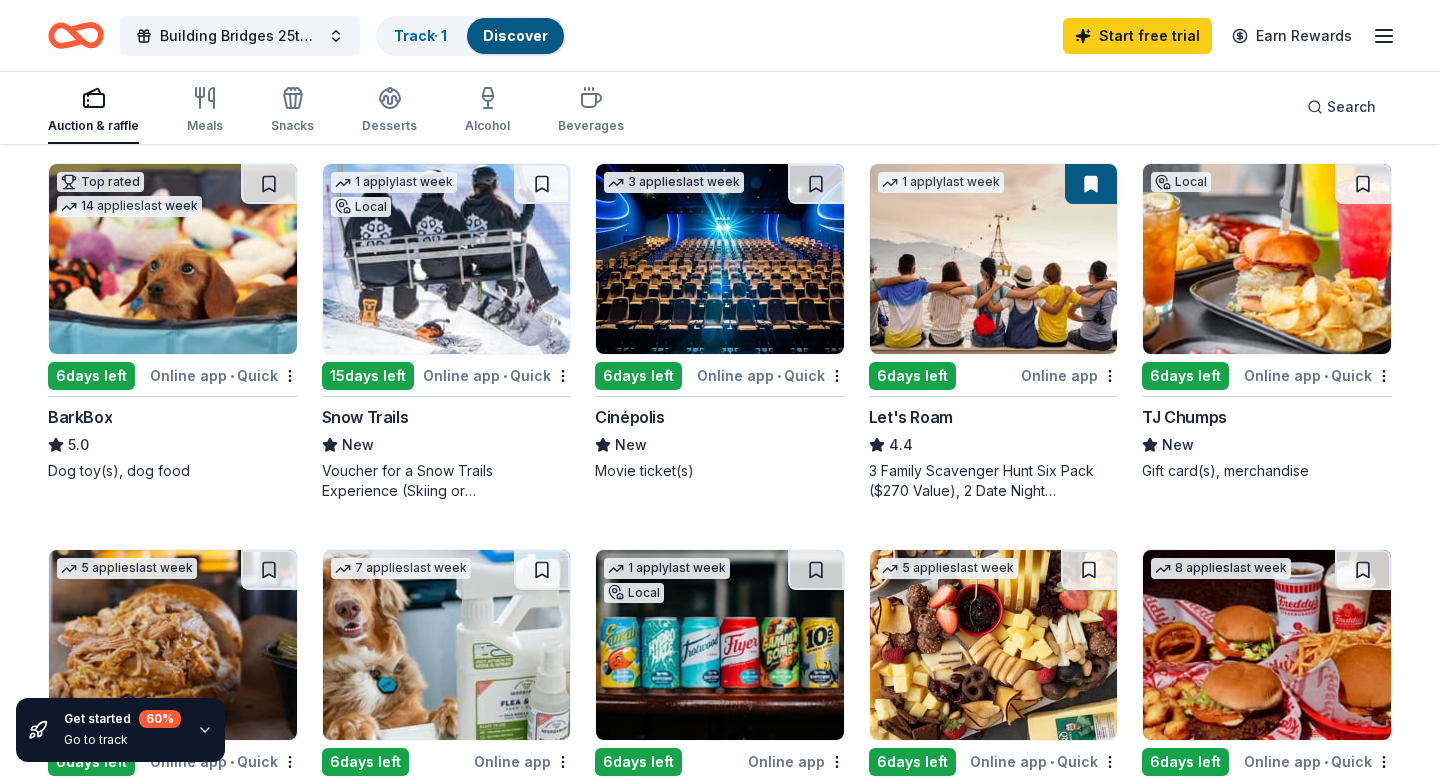 click at bounding box center [720, 259] 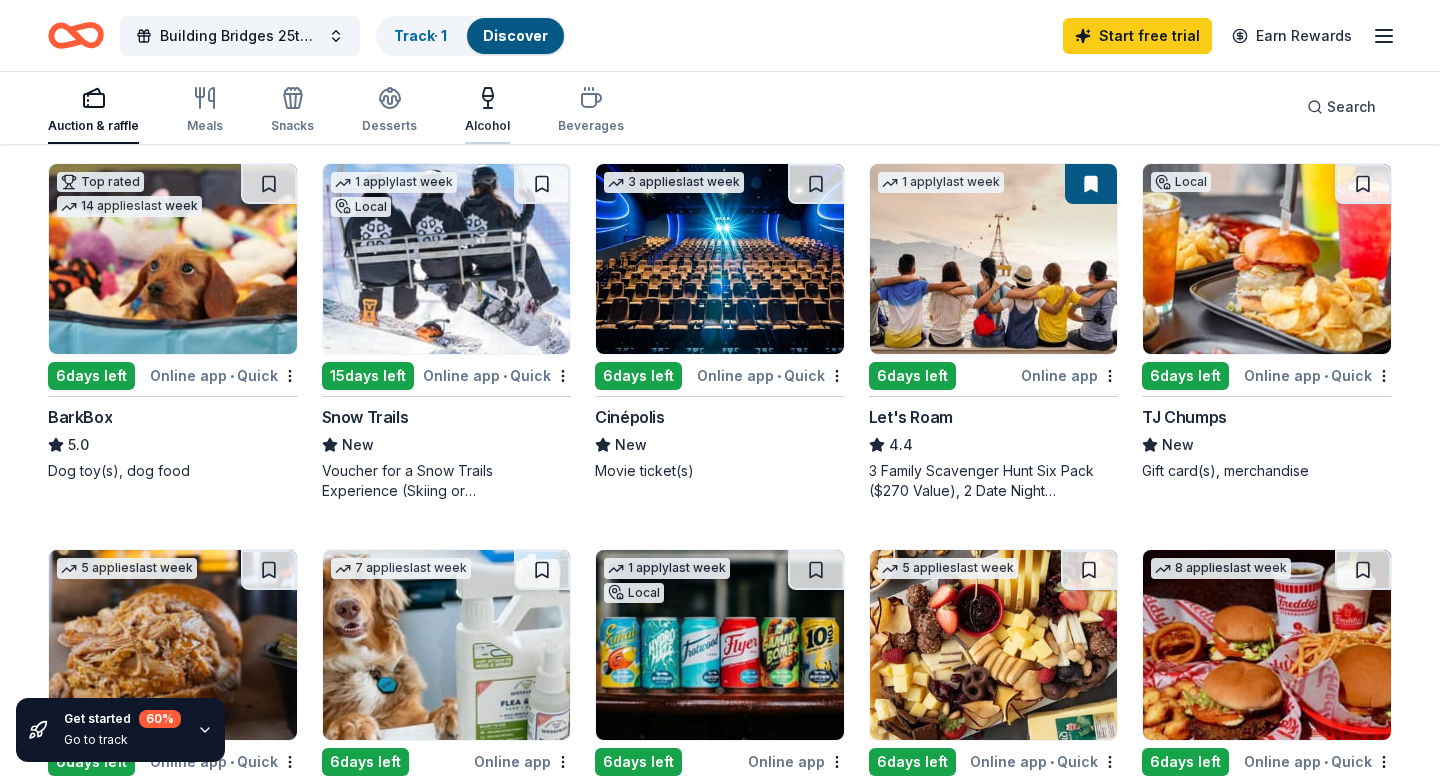 click 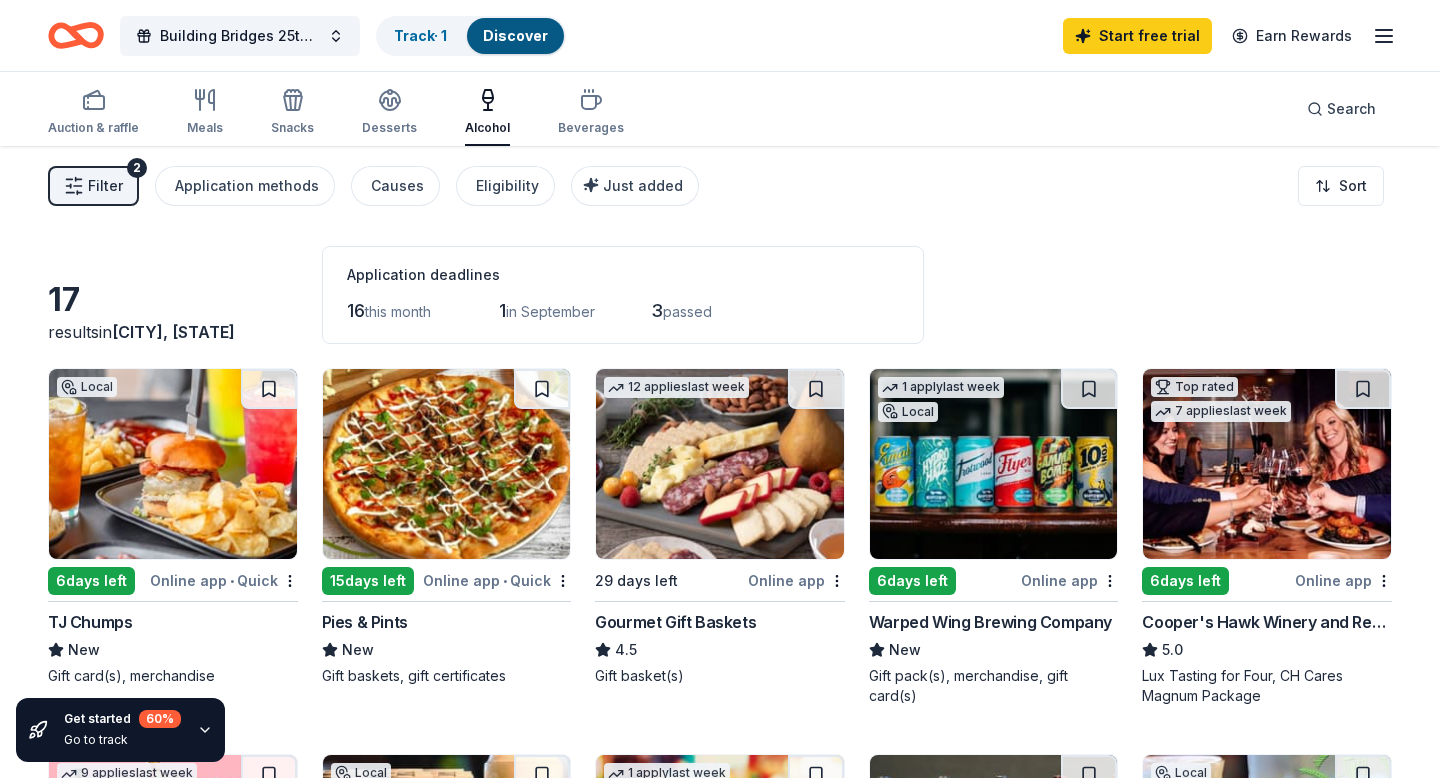 click at bounding box center [1267, 464] 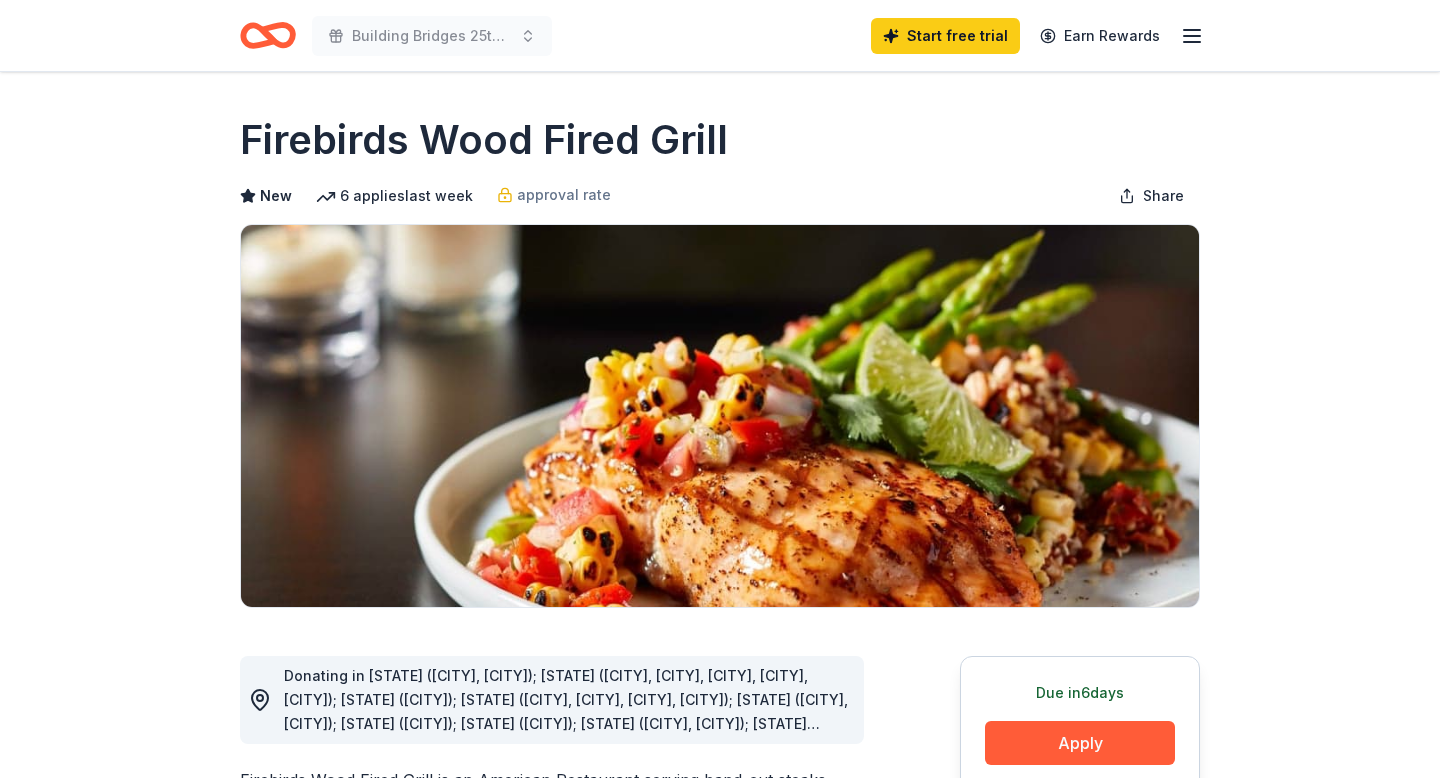 scroll, scrollTop: 214, scrollLeft: 0, axis: vertical 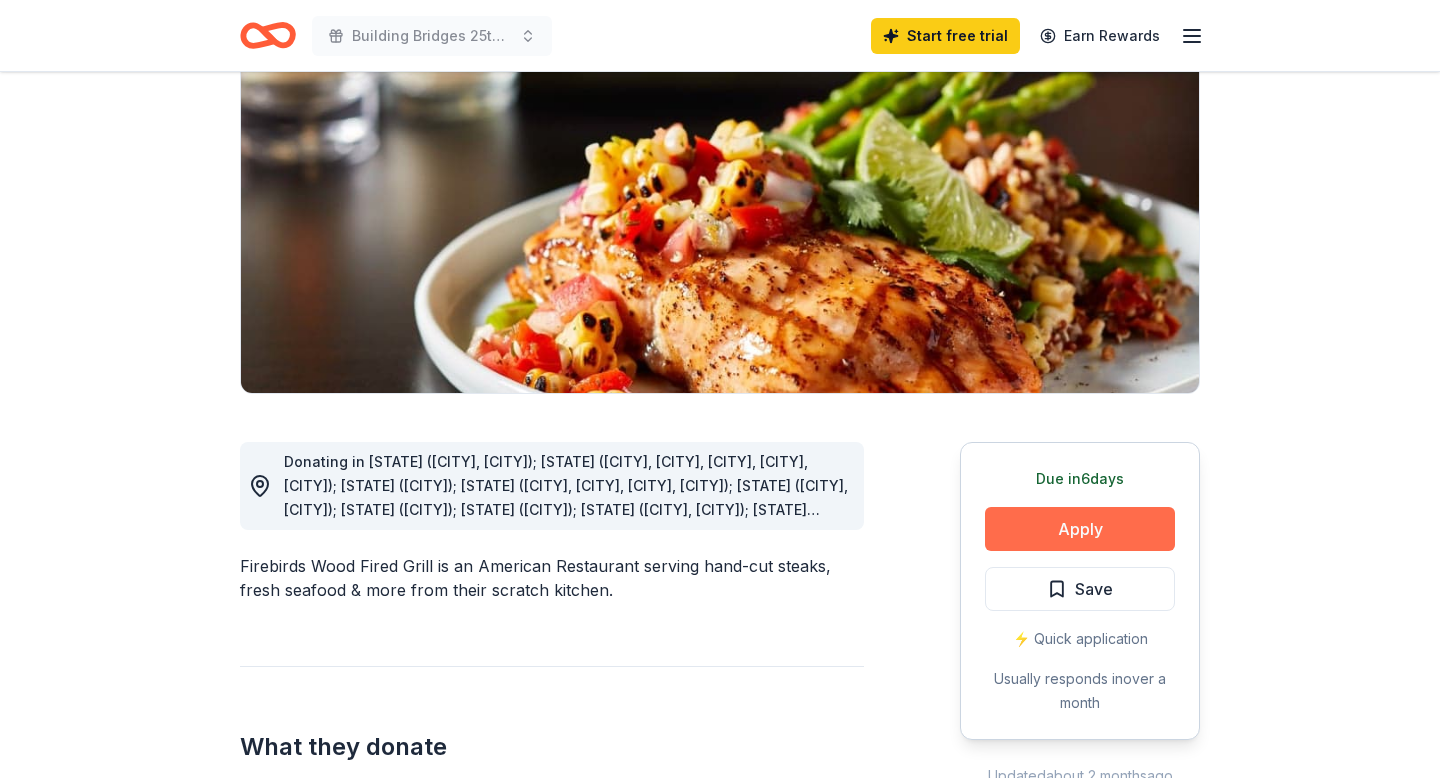 click on "Apply" at bounding box center [1080, 529] 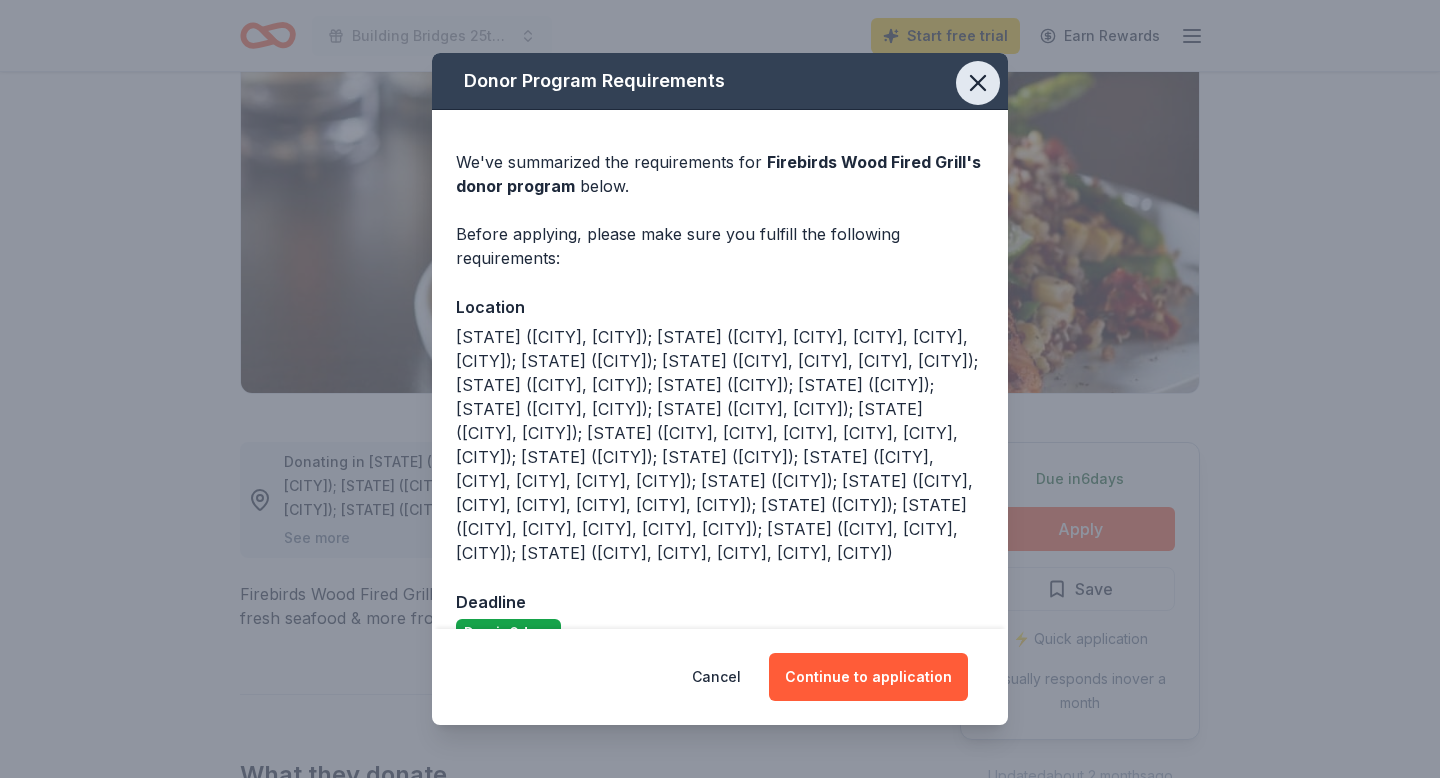 click 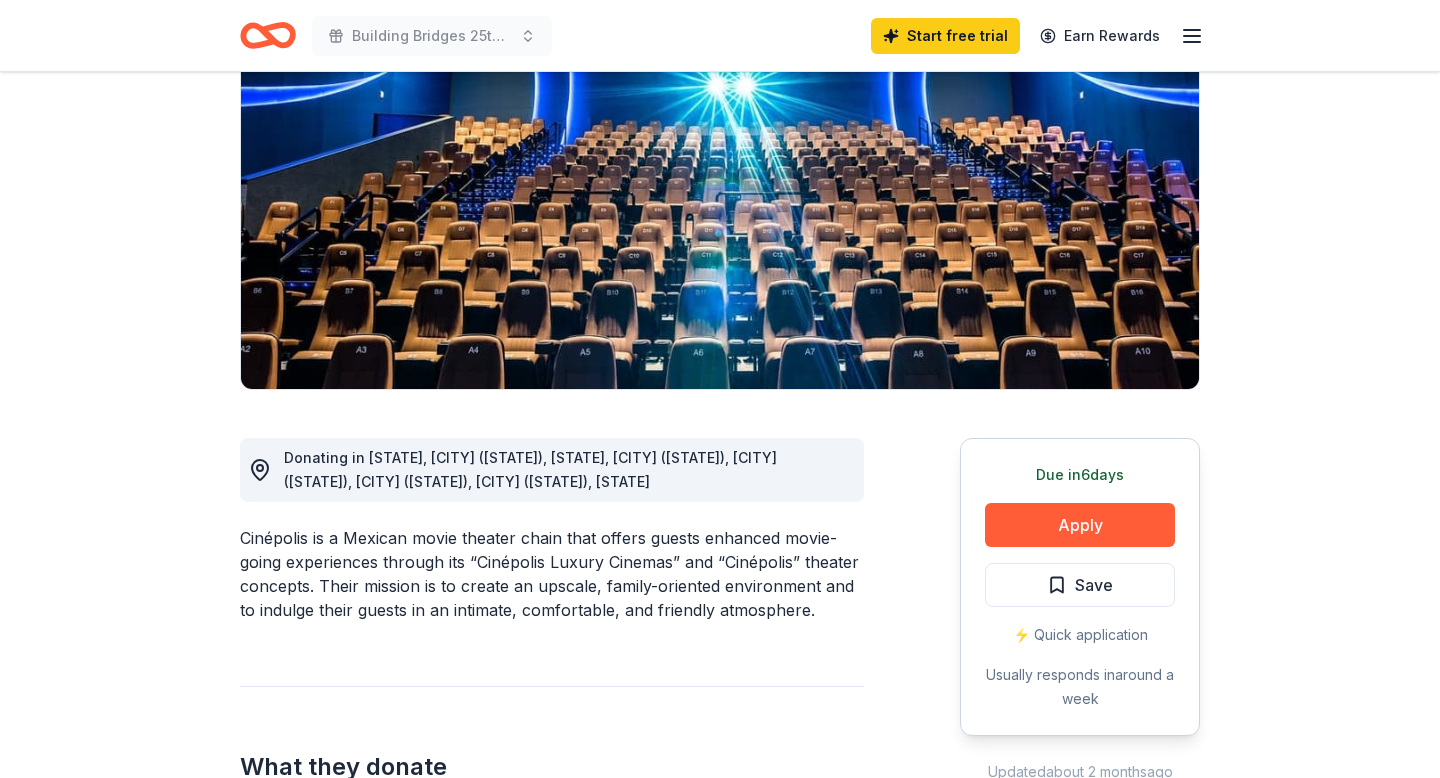scroll, scrollTop: 237, scrollLeft: 0, axis: vertical 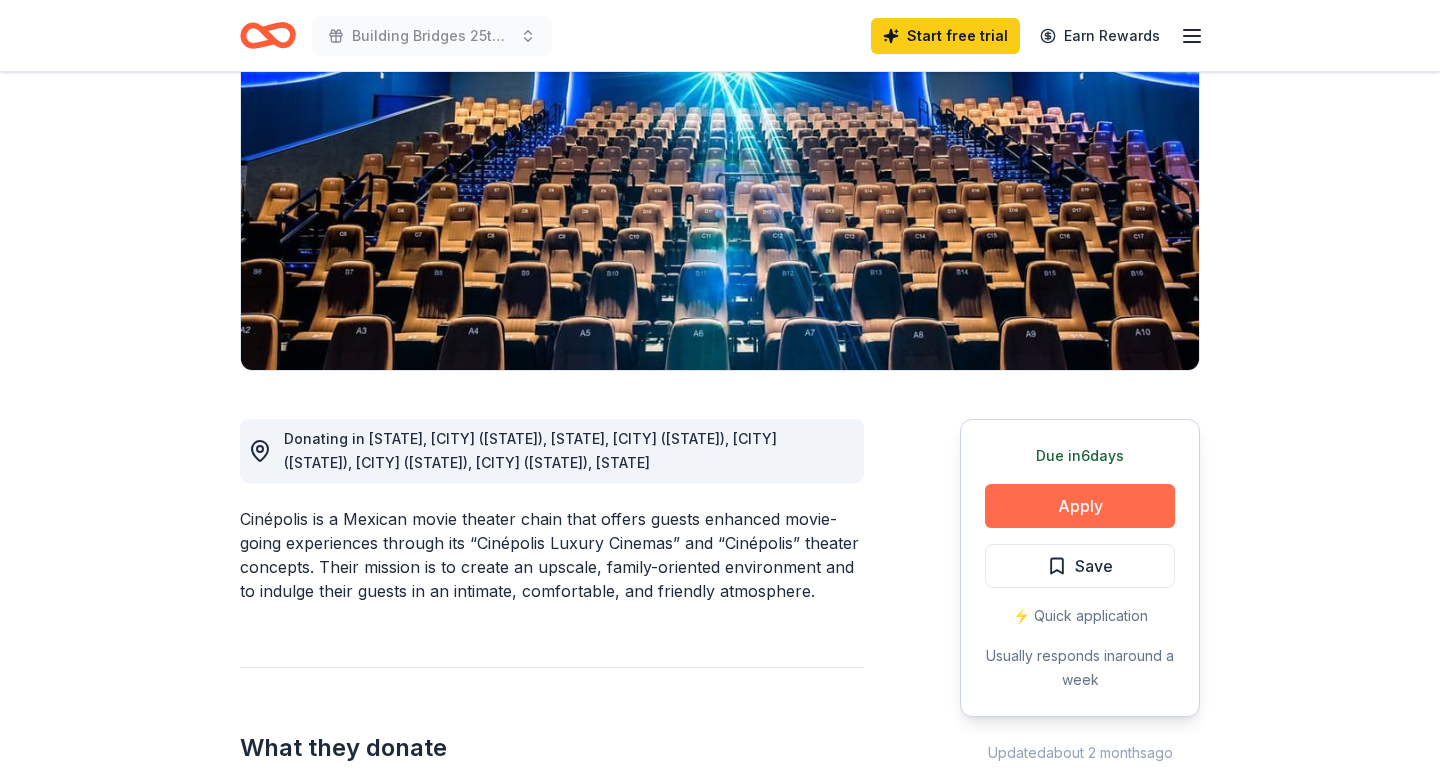click on "Apply" at bounding box center [1080, 506] 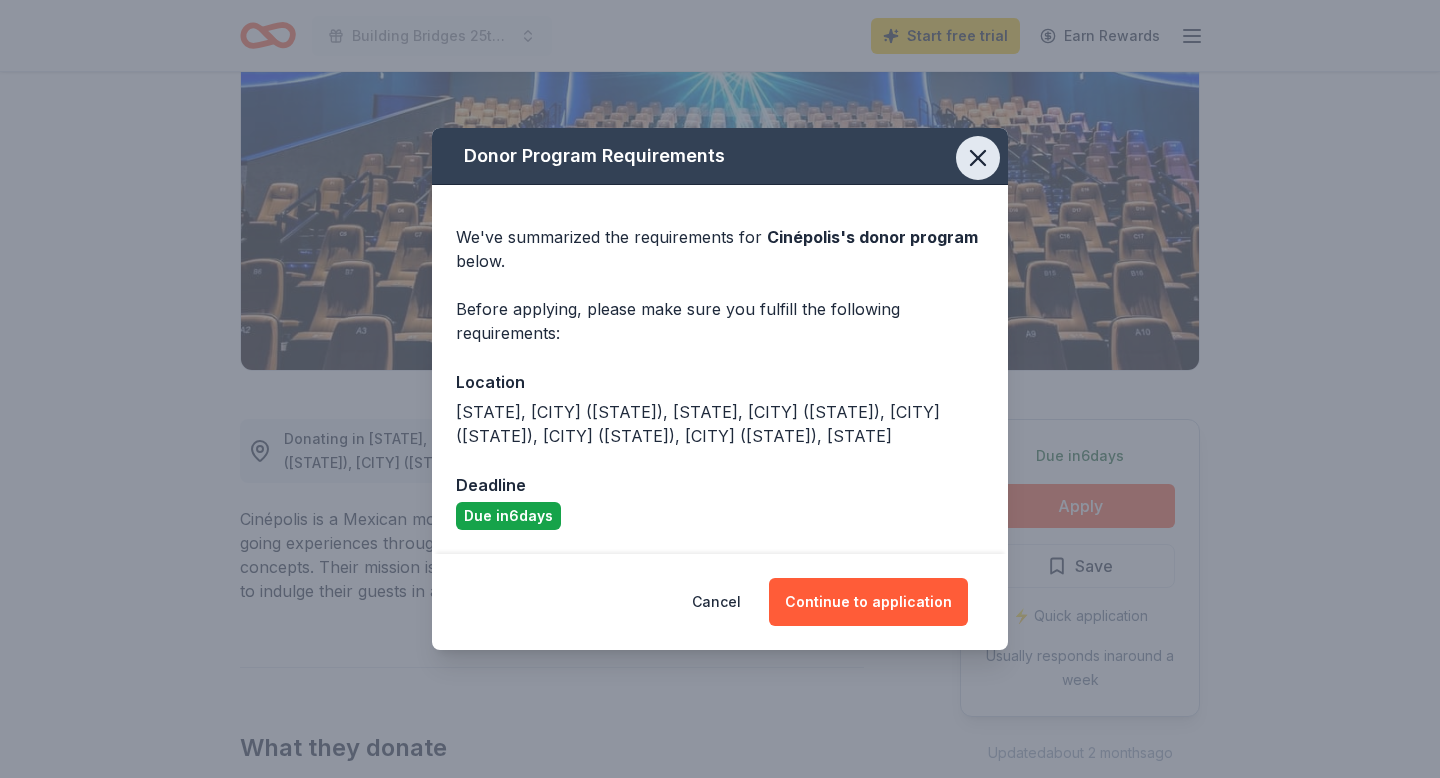 click 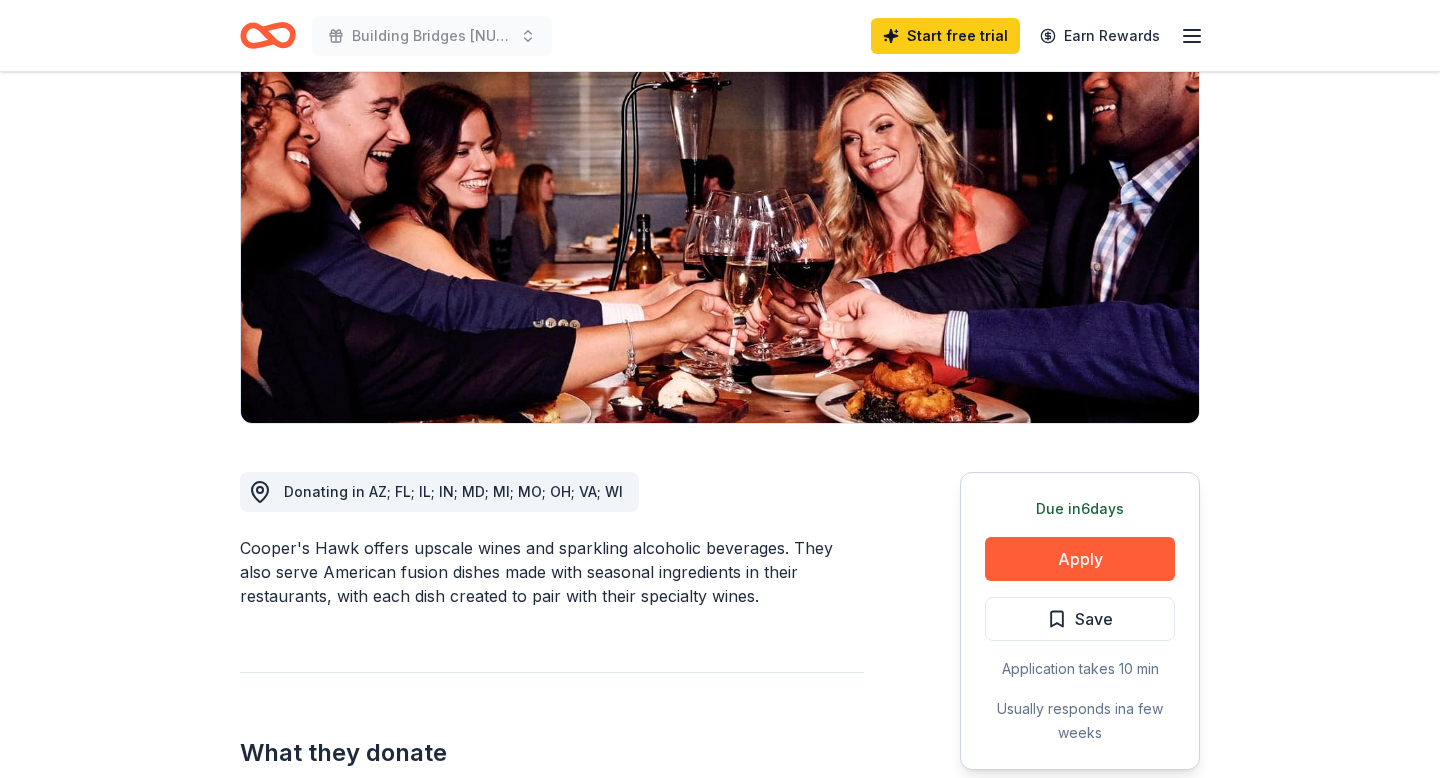 scroll, scrollTop: 193, scrollLeft: 0, axis: vertical 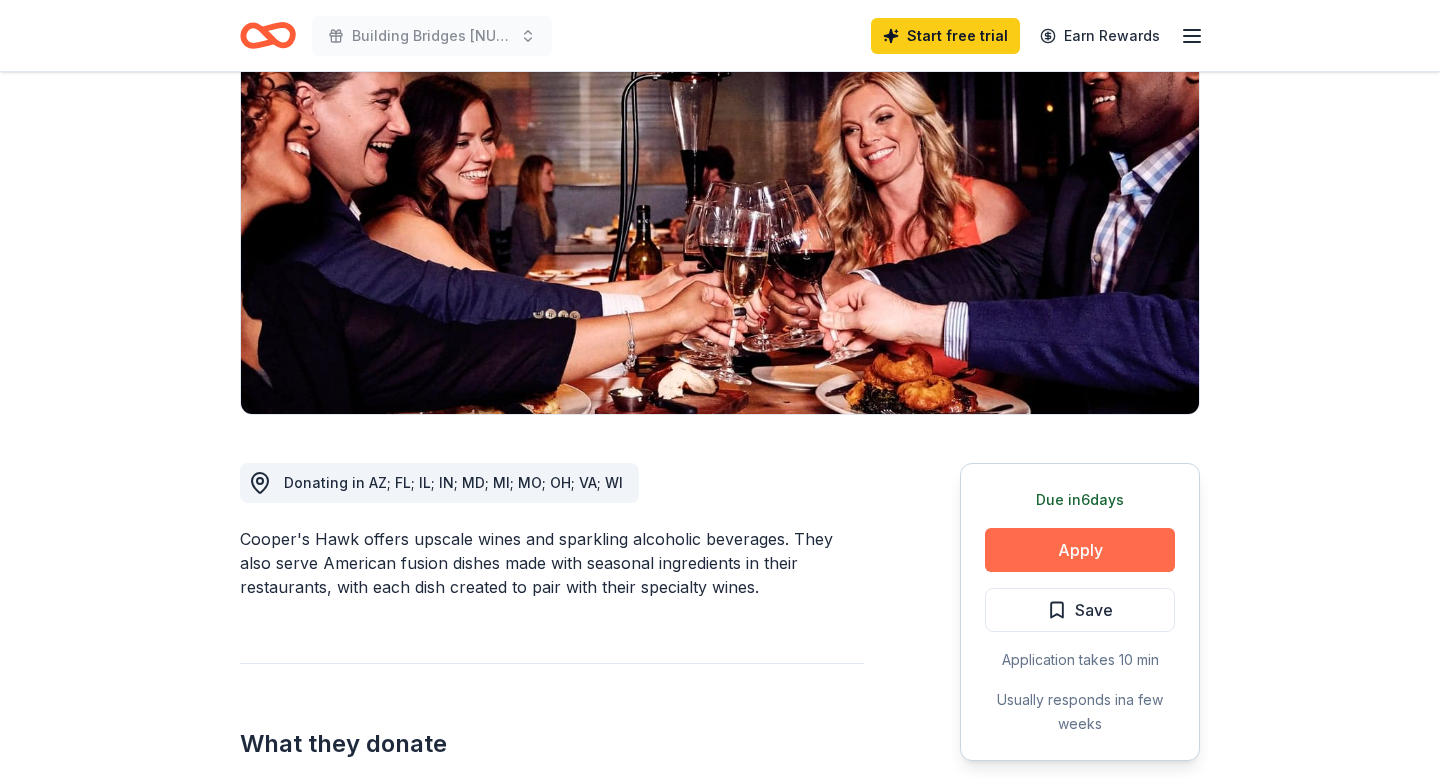 click on "Apply" at bounding box center [1080, 550] 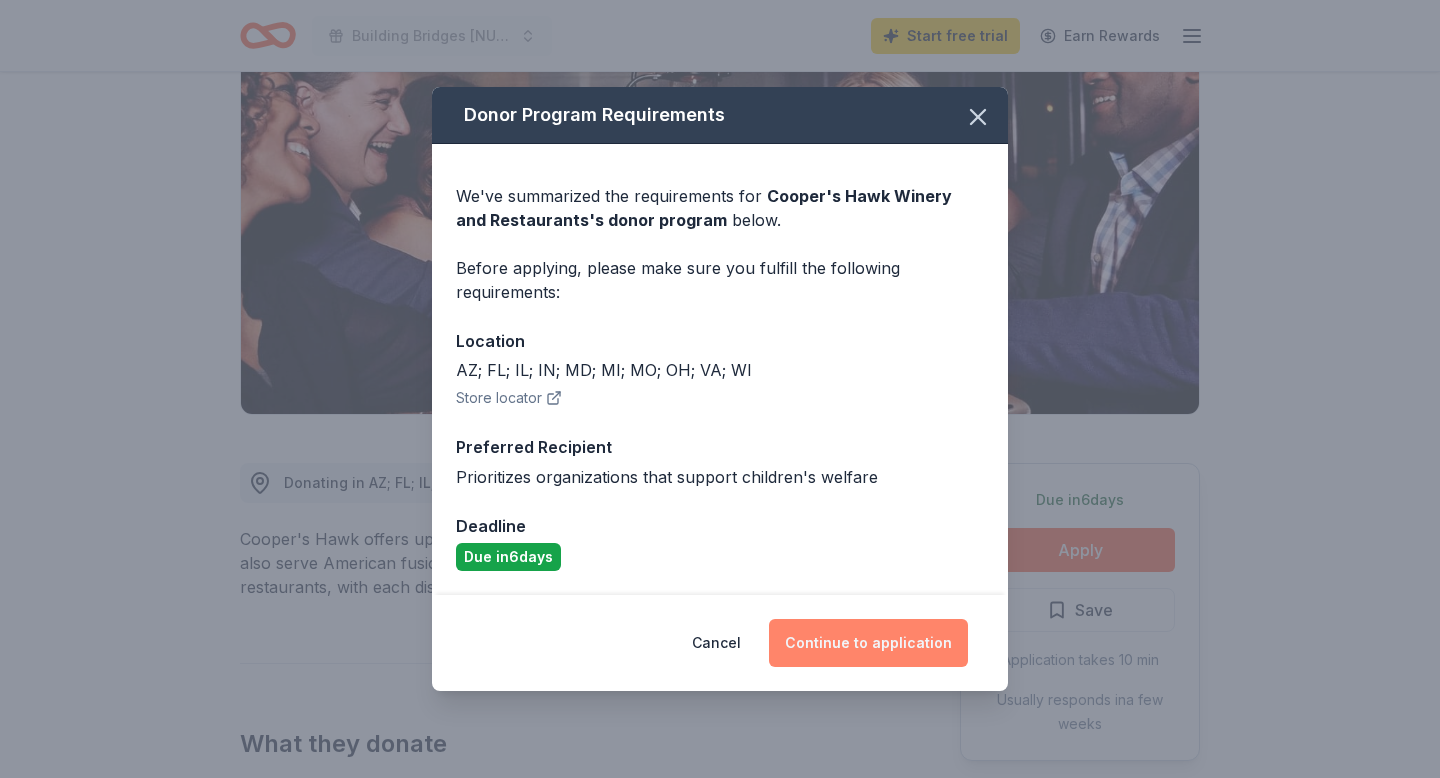 click on "Continue to application" at bounding box center [868, 643] 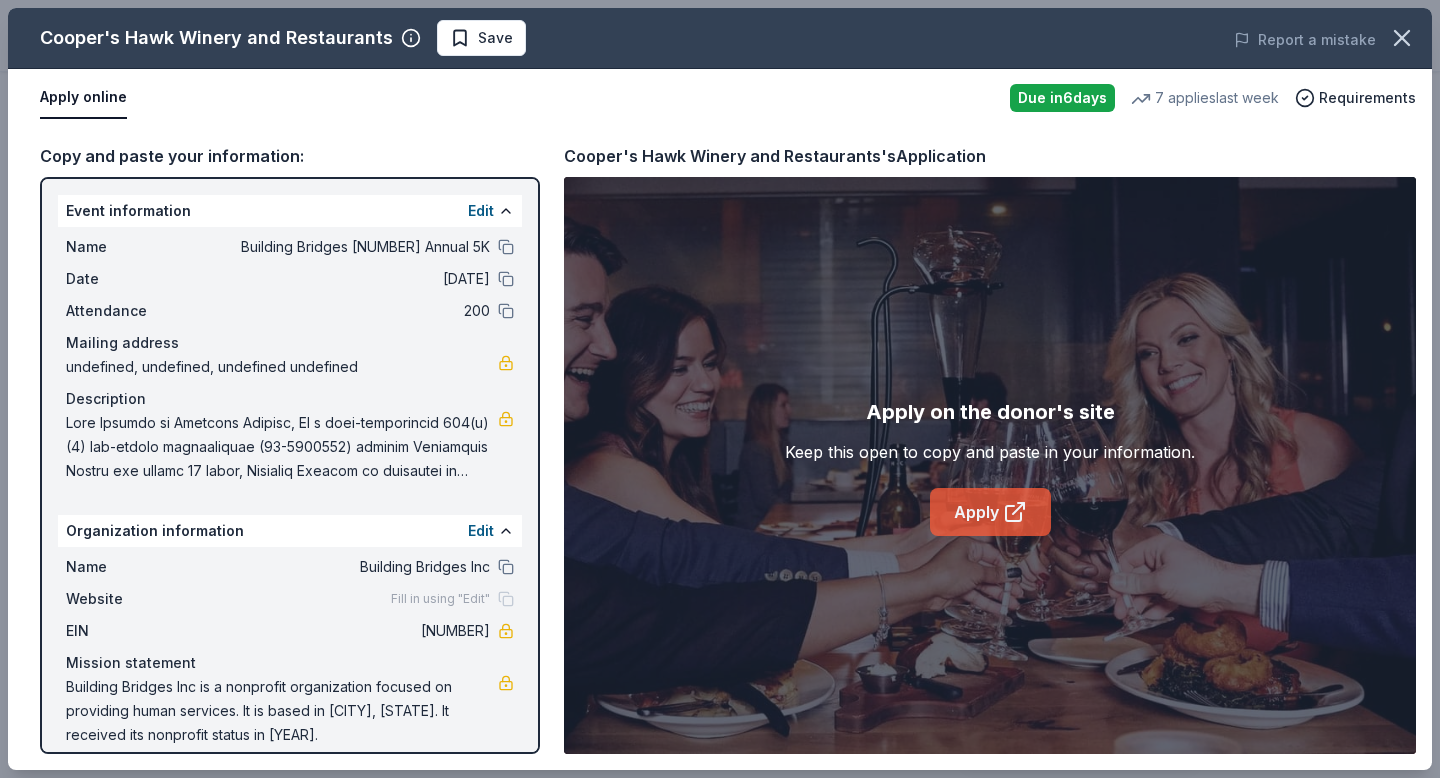 click on "Apply" at bounding box center (990, 512) 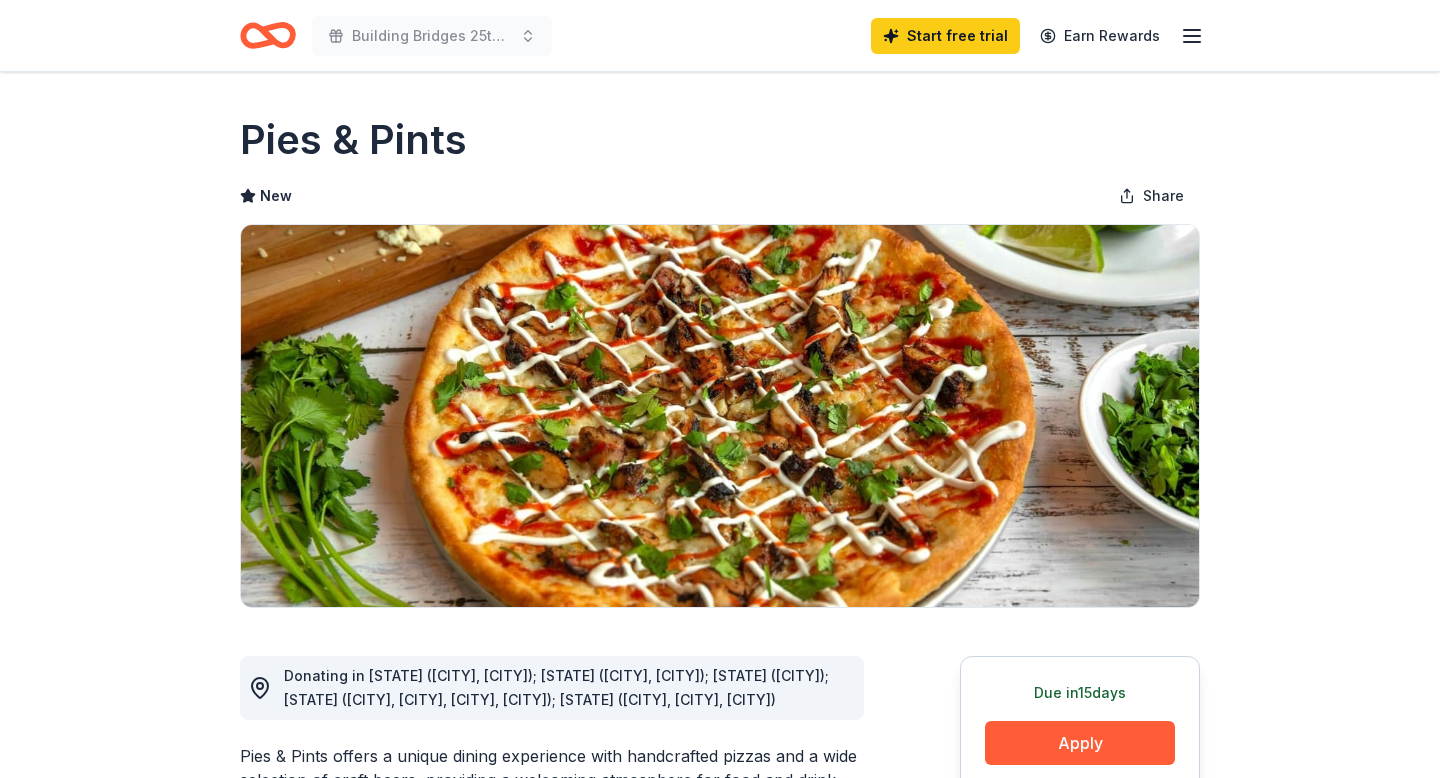scroll, scrollTop: 124, scrollLeft: 0, axis: vertical 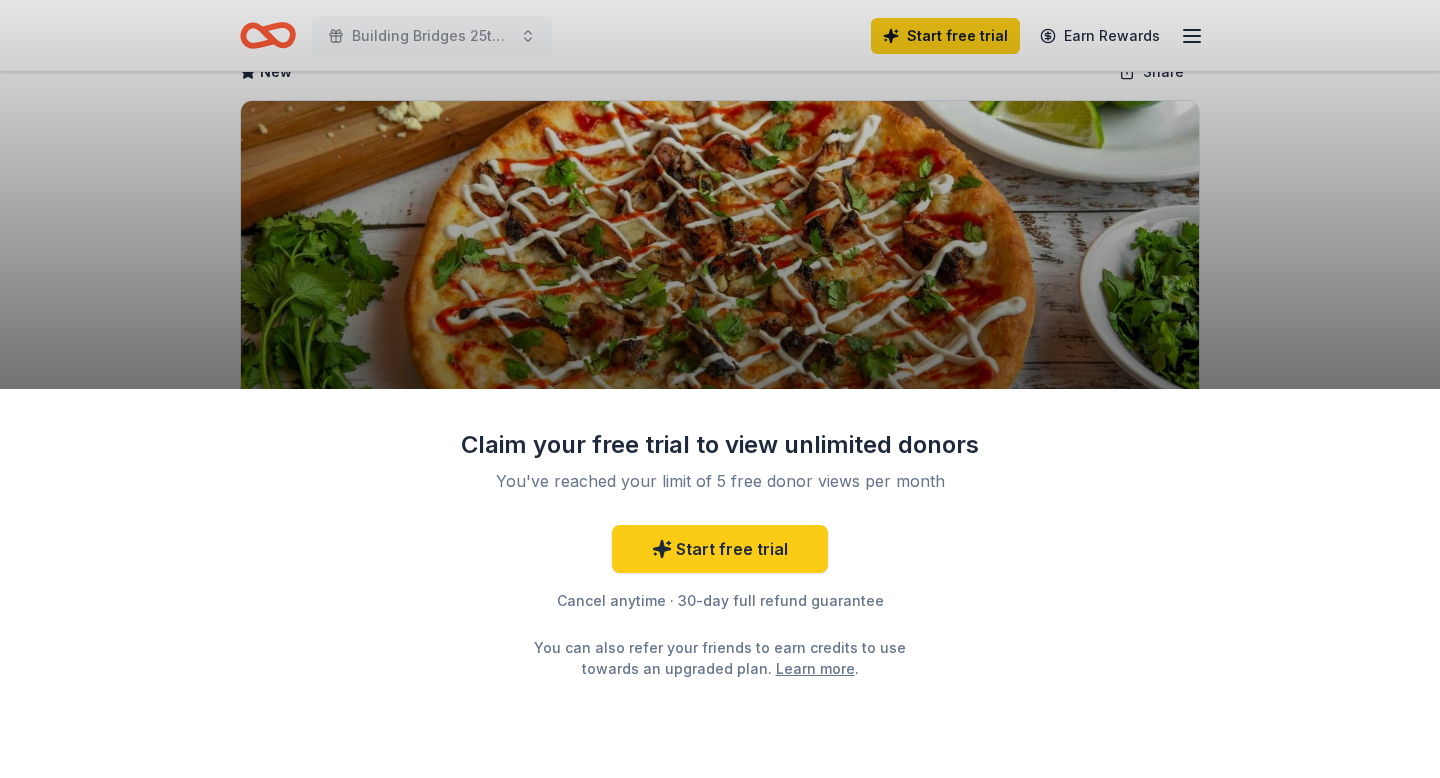 click on "Claim your free trial to view unlimited donors You've reached your limit of 5 free donor views per month Start free  trial Cancel anytime · 30-day full refund guarantee You can also refer your friends to earn credits to use towards an upgraded plan.   Learn more ." at bounding box center [720, 389] 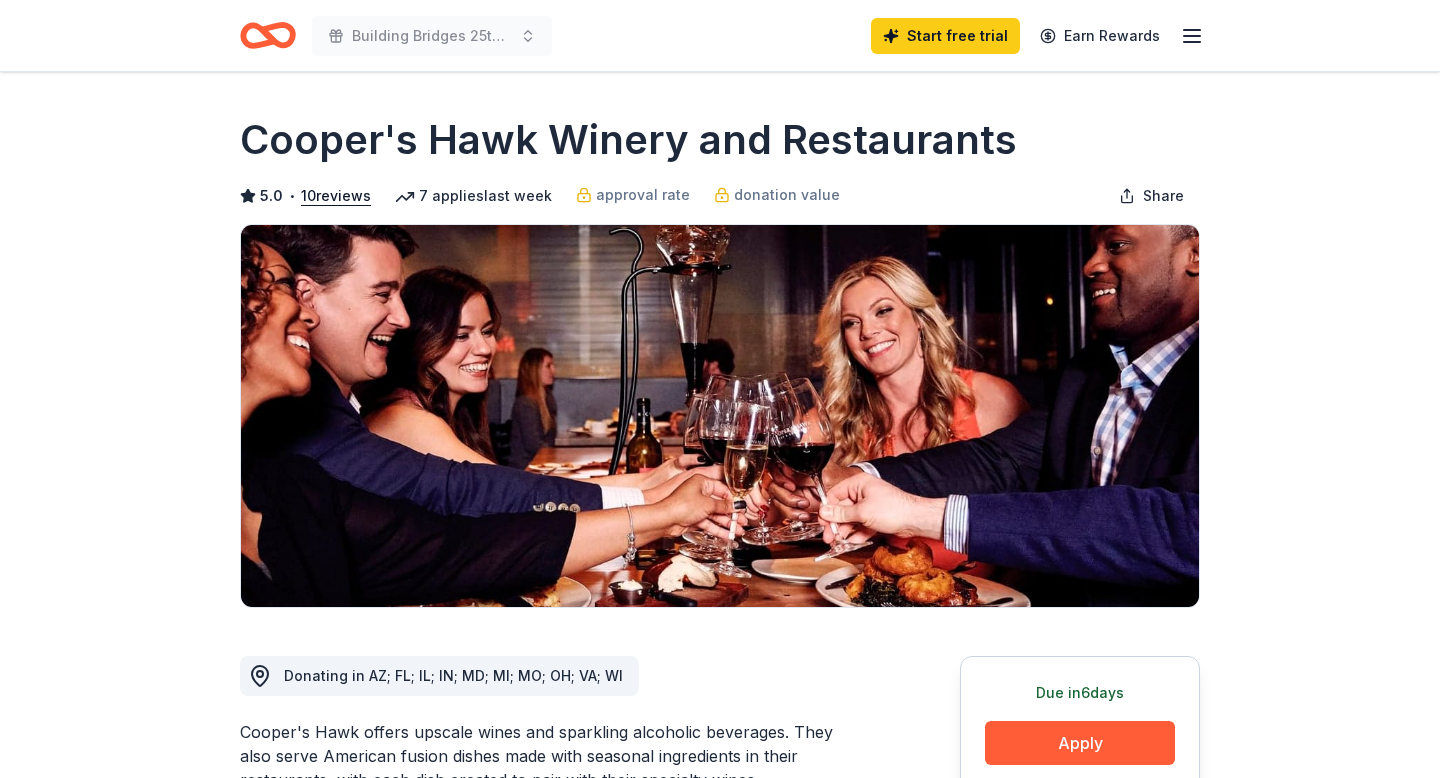 scroll, scrollTop: 105, scrollLeft: 0, axis: vertical 